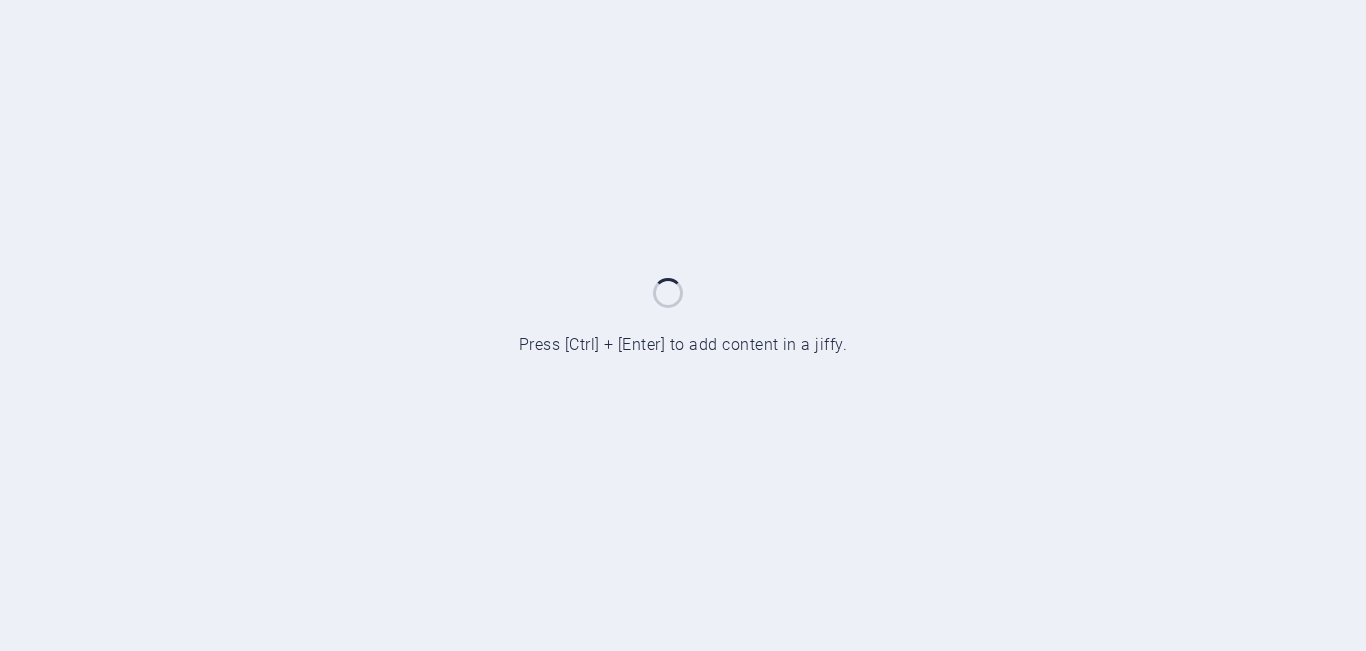 scroll, scrollTop: 0, scrollLeft: 0, axis: both 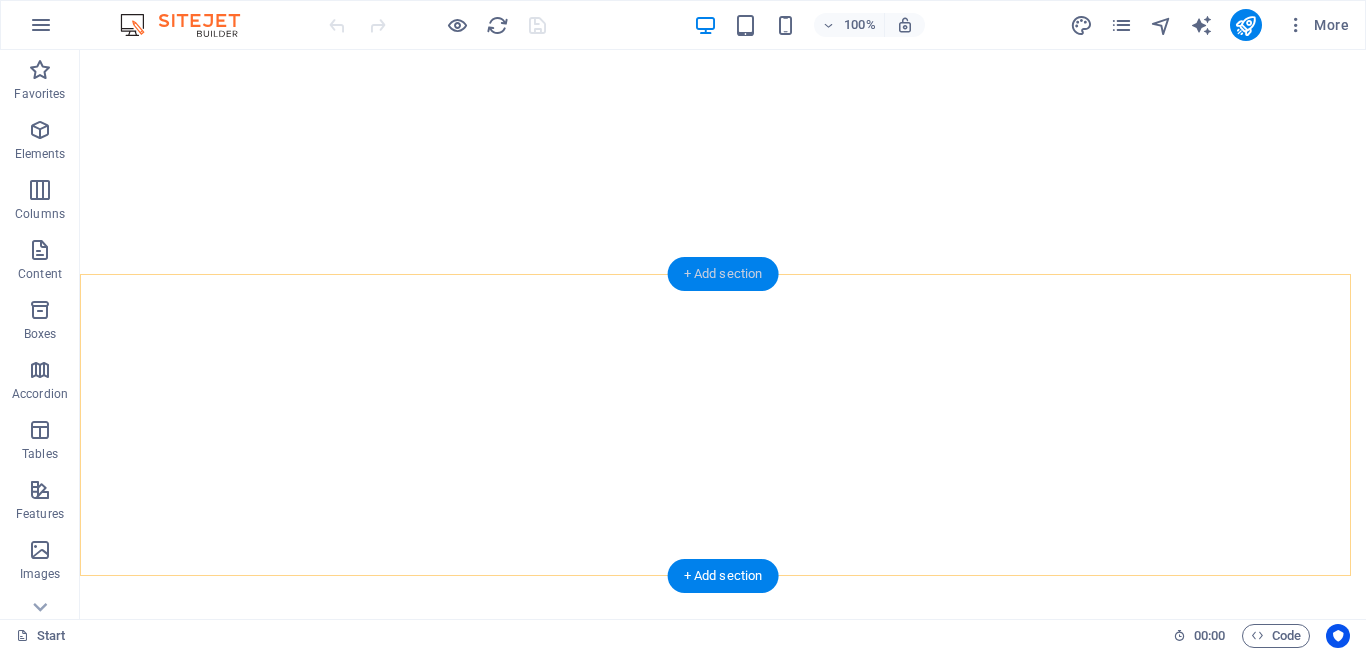 click on "+ Add section" at bounding box center (723, 274) 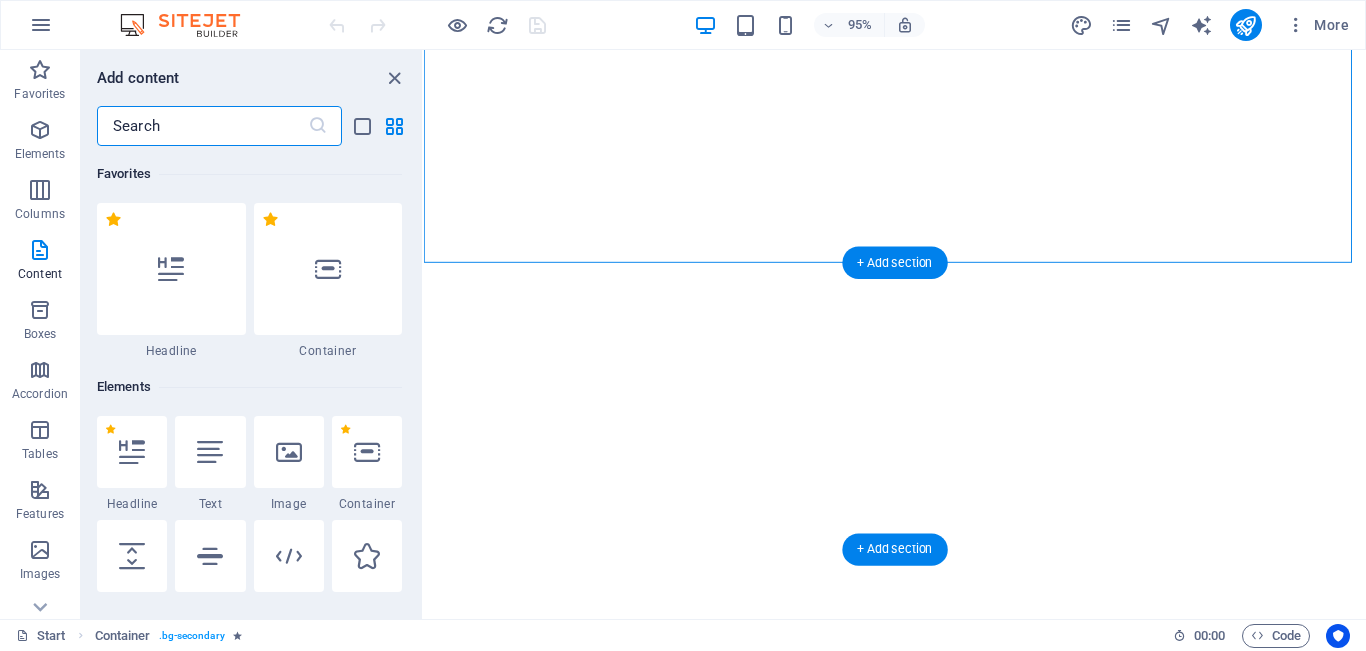 scroll, scrollTop: 3499, scrollLeft: 0, axis: vertical 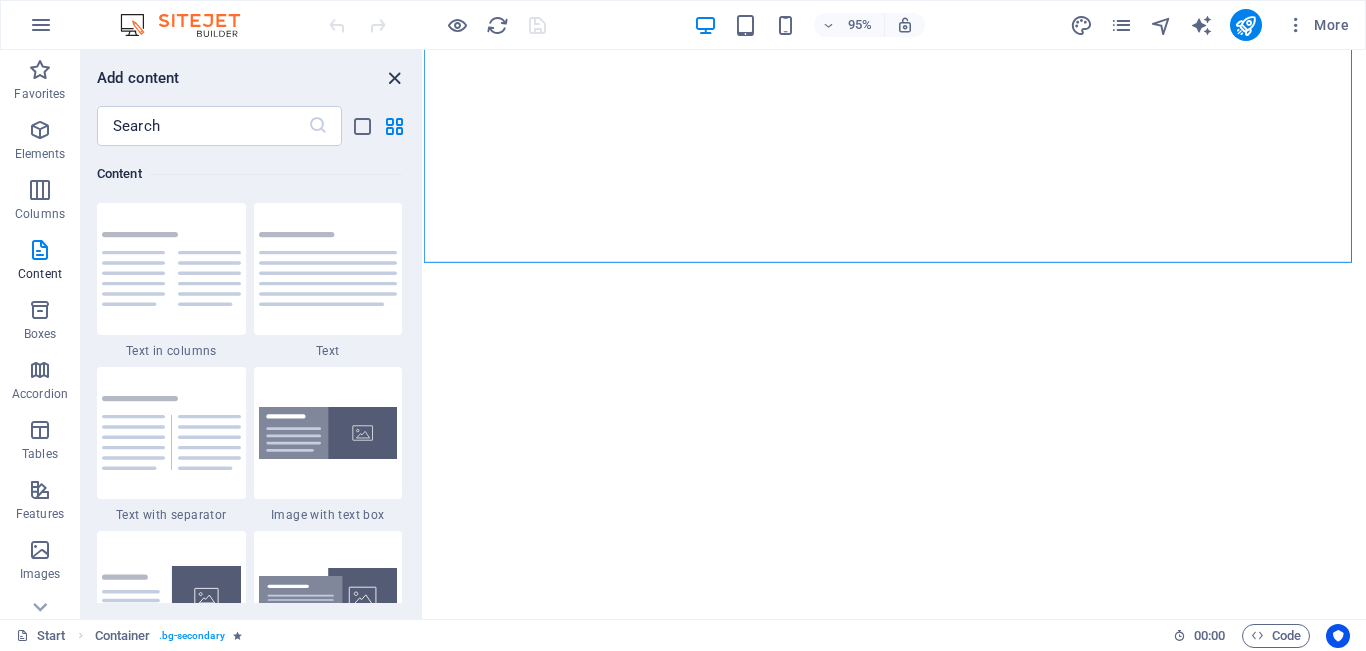 click at bounding box center [394, 78] 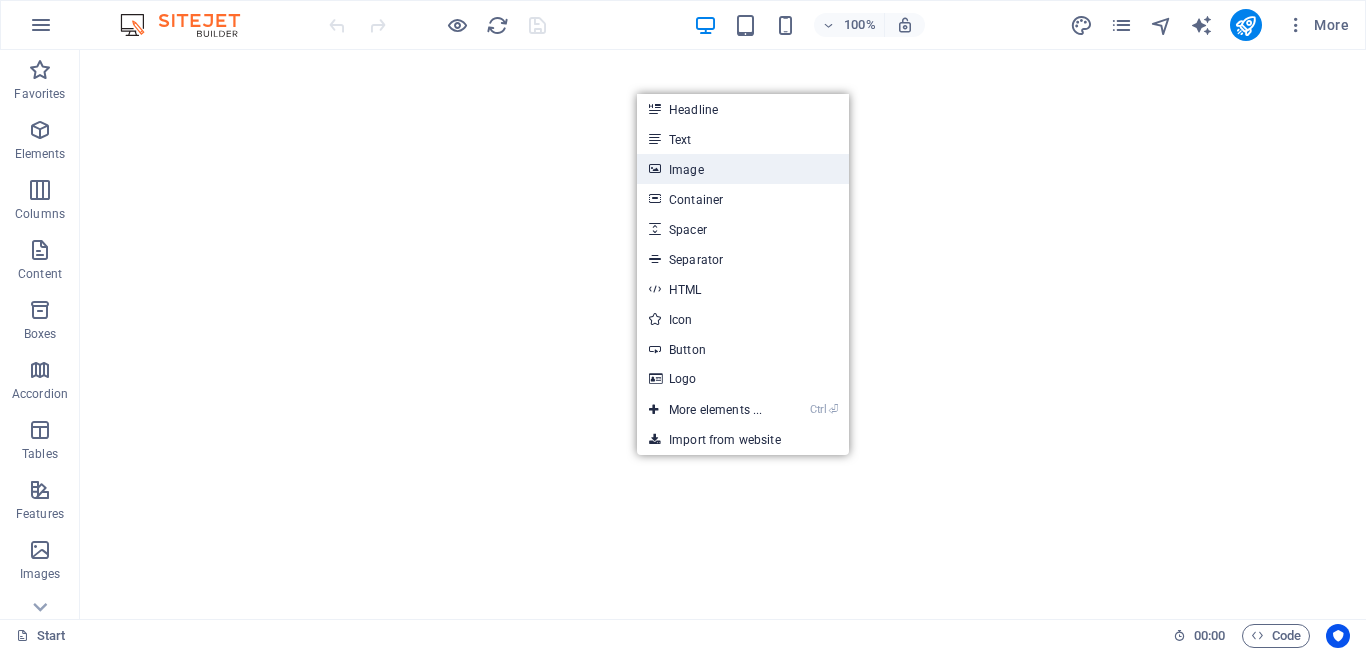 click on "Image" at bounding box center [743, 169] 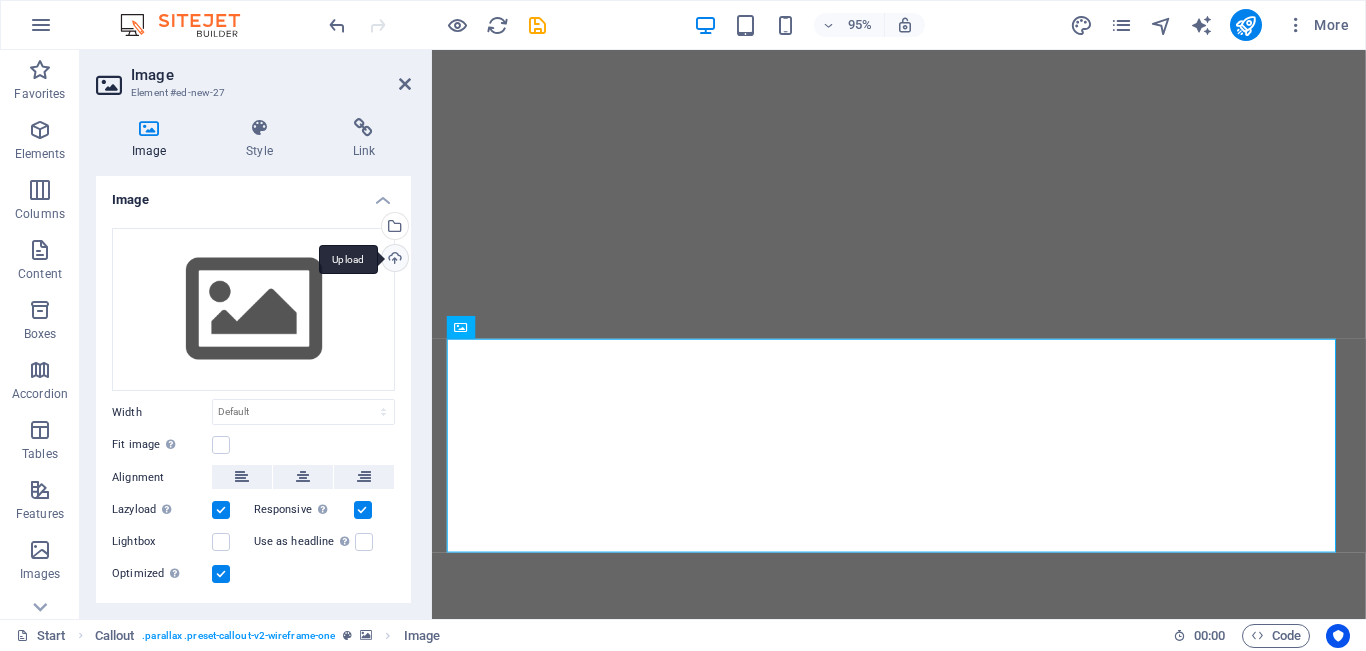 click on "Upload" at bounding box center [393, 260] 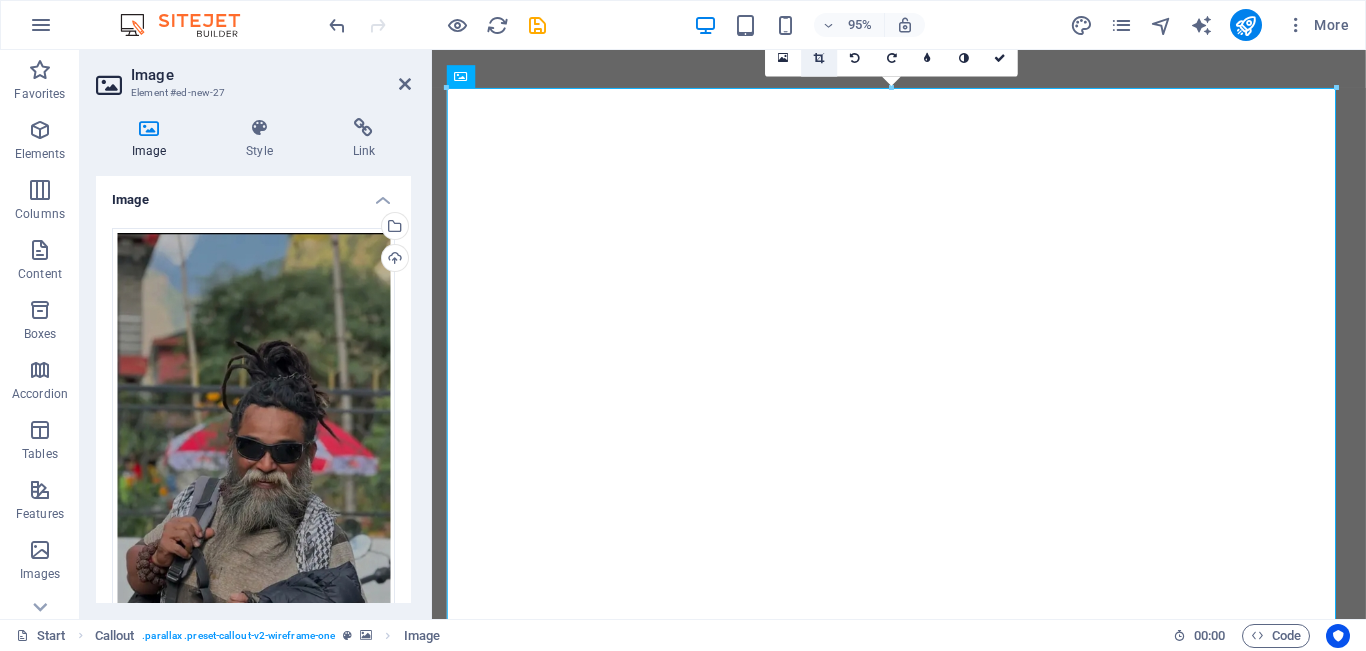 click at bounding box center [820, 59] 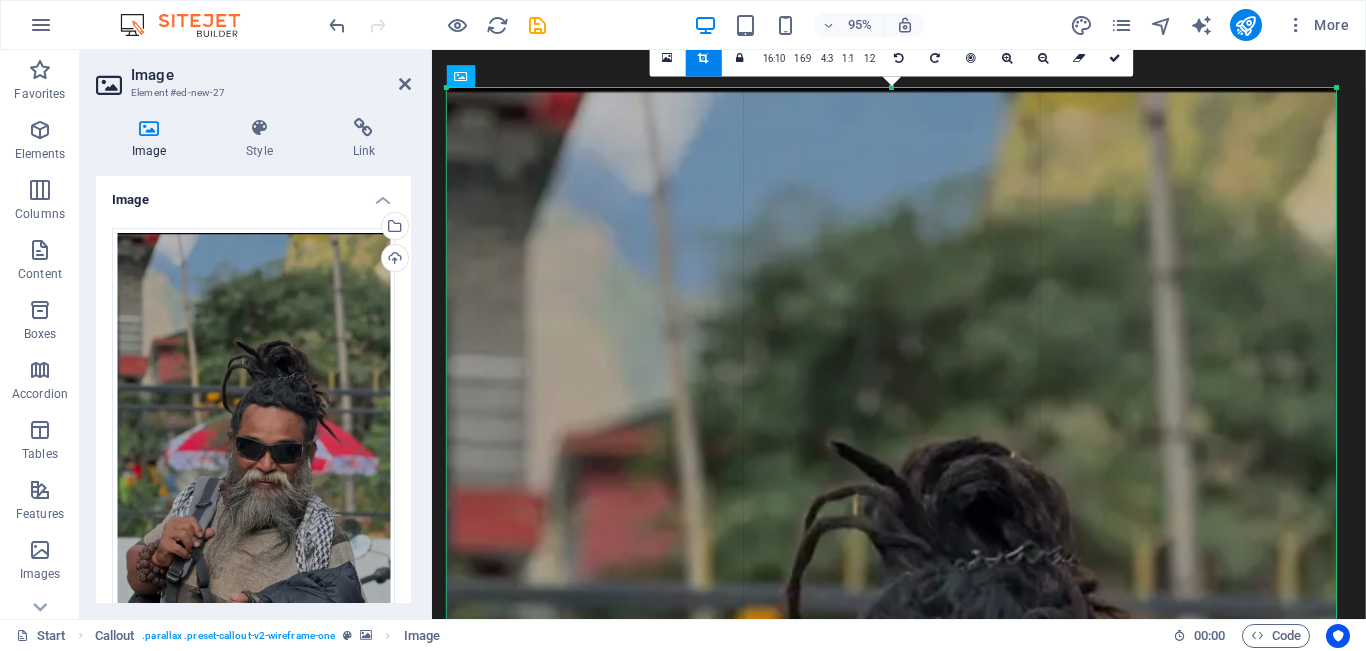 scroll, scrollTop: 374, scrollLeft: 0, axis: vertical 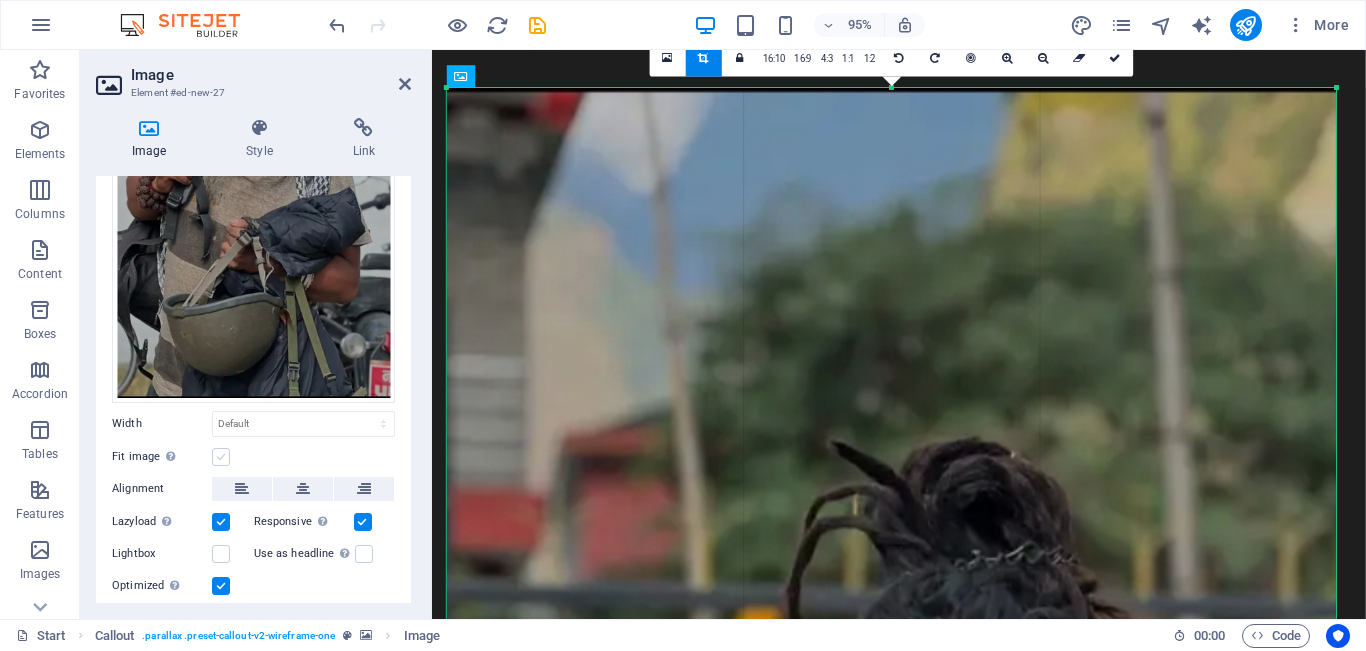 click at bounding box center [221, 457] 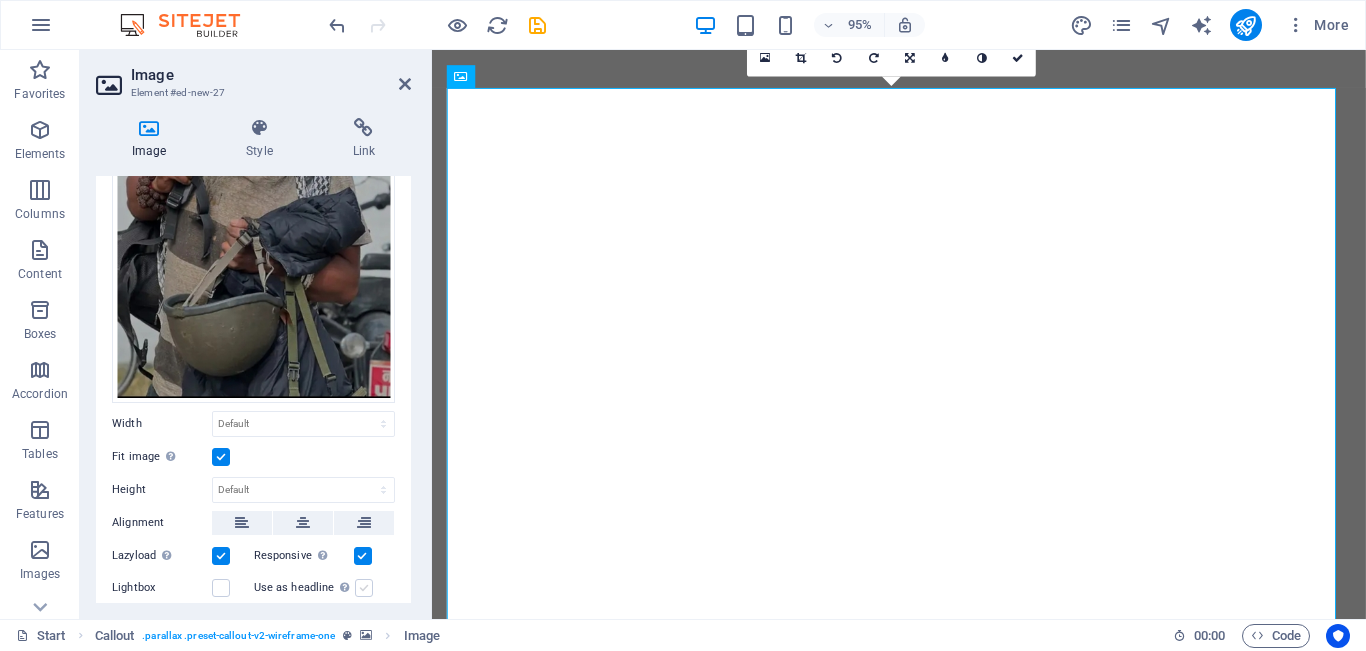 click at bounding box center (364, 588) 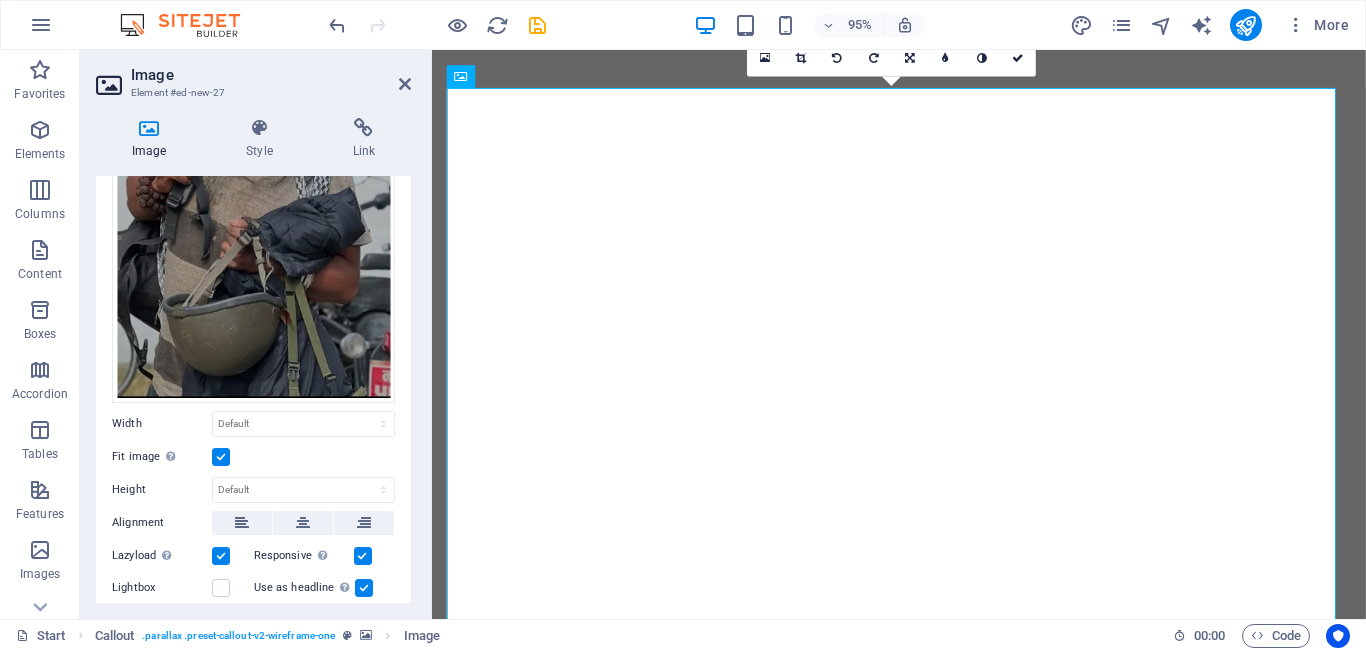 click at bounding box center (364, 588) 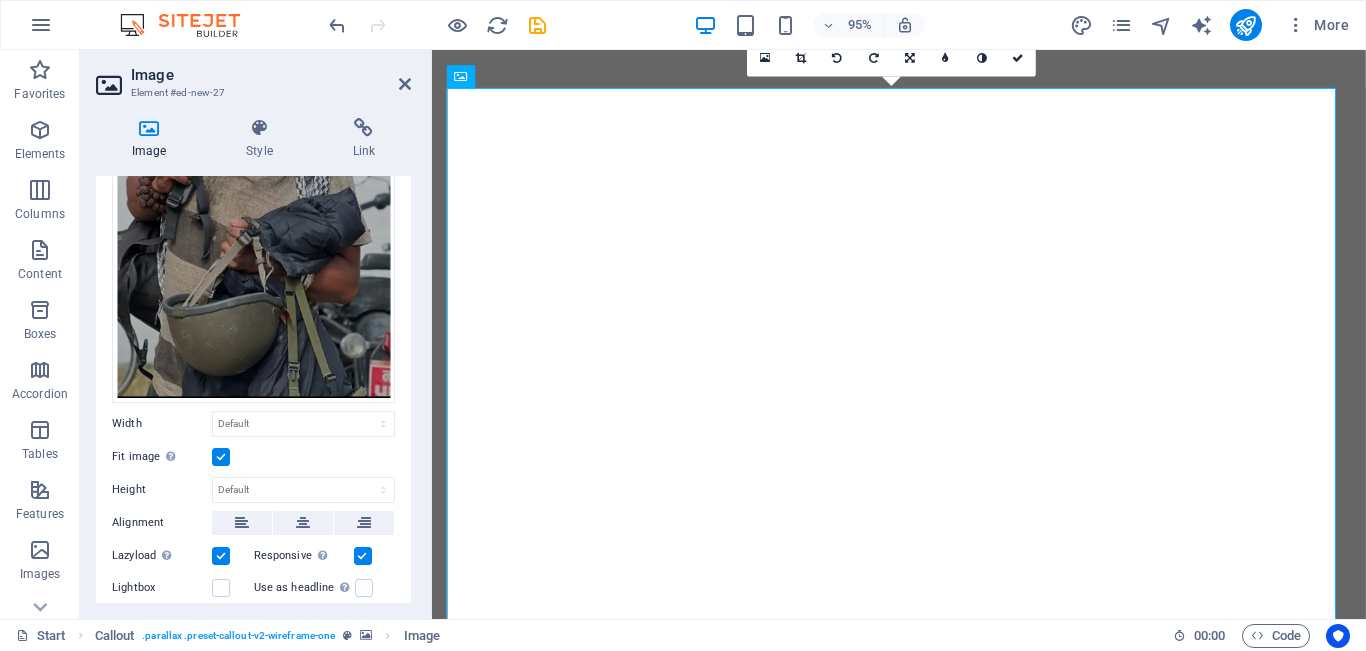 click on "Drag files here, click to choose files or select files from Files or our free stock photos & videos Select files from the file manager, stock photos, or upload file(s) Upload Width Default auto px rem % em vh vw Fit image Automatically fit image to a fixed width and height Height Default auto px Alignment Lazyload Loading images after the page loads improves page speed. Responsive Automatically load retina image and smartphone optimized sizes. Lightbox Use as headline The image will be wrapped in an H1 headline tag. Useful for giving alternative text the weight of an H1 headline, e.g. for the logo. Leave unchecked if uncertain. Optimized Images are compressed to improve page speed. Position Direction Custom X offset 50 px rem % vh vw Y offset 50 px rem % vh vw" at bounding box center [253, 293] 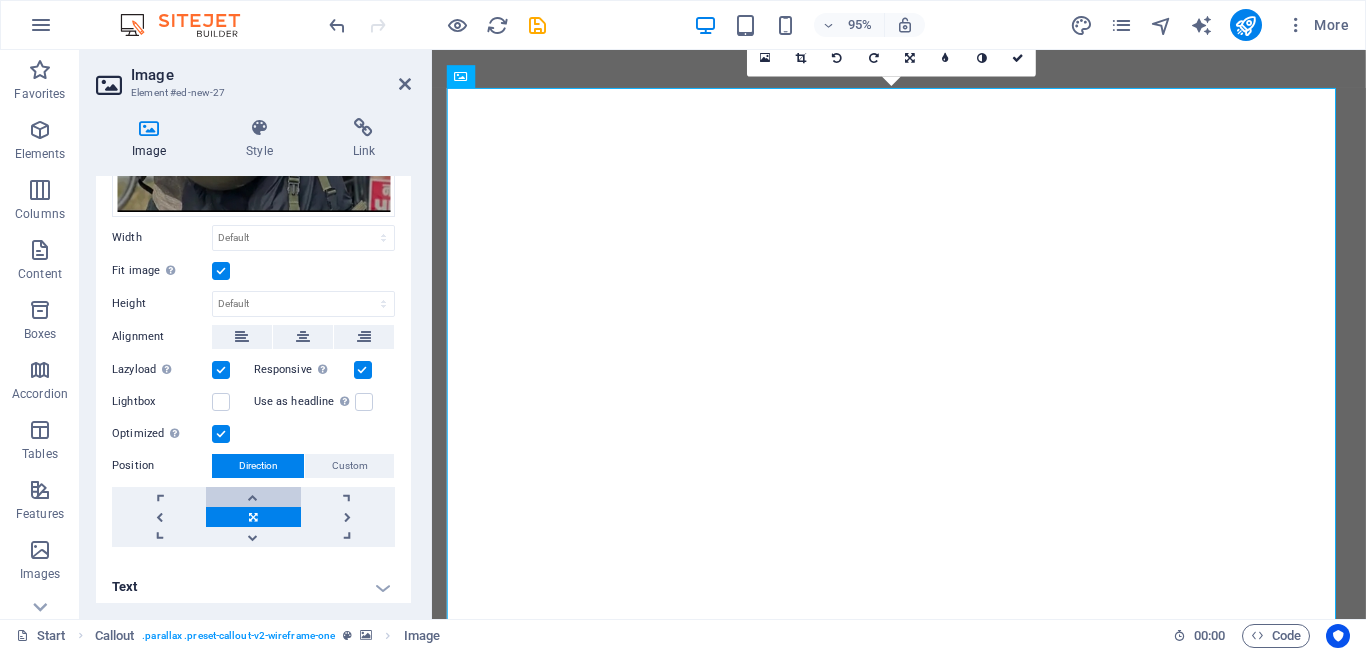 click at bounding box center (253, 497) 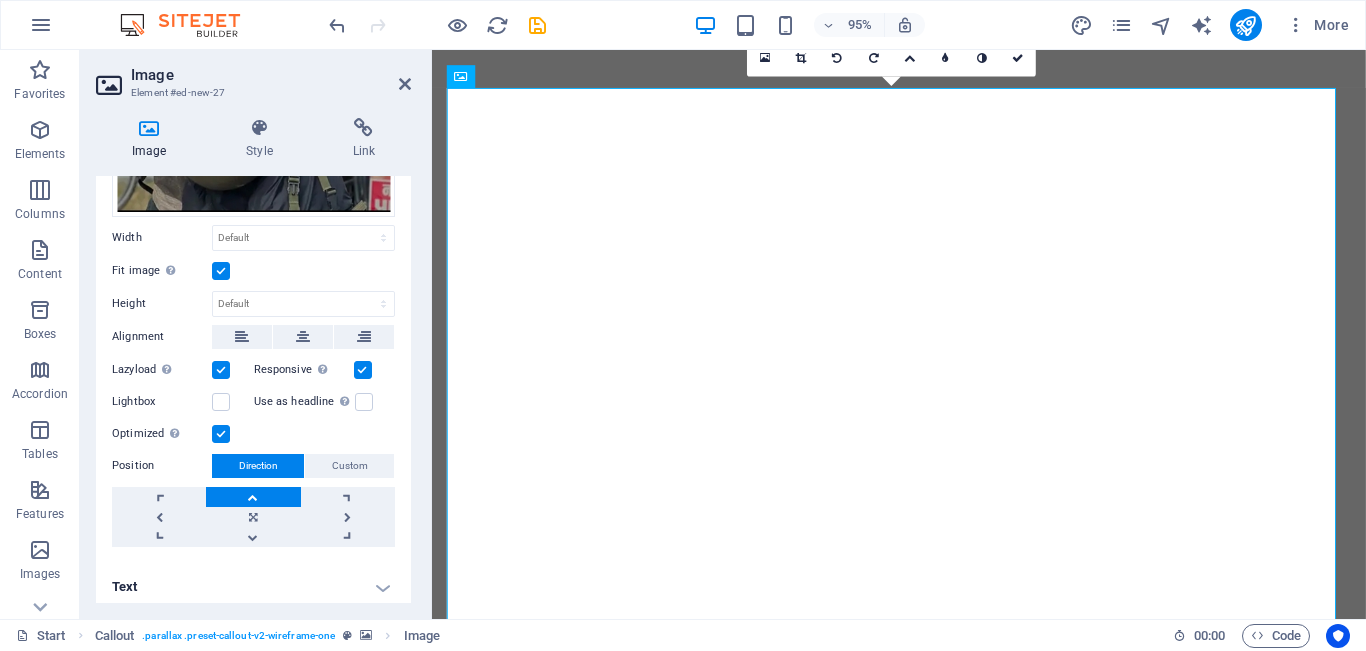 click at bounding box center [253, 497] 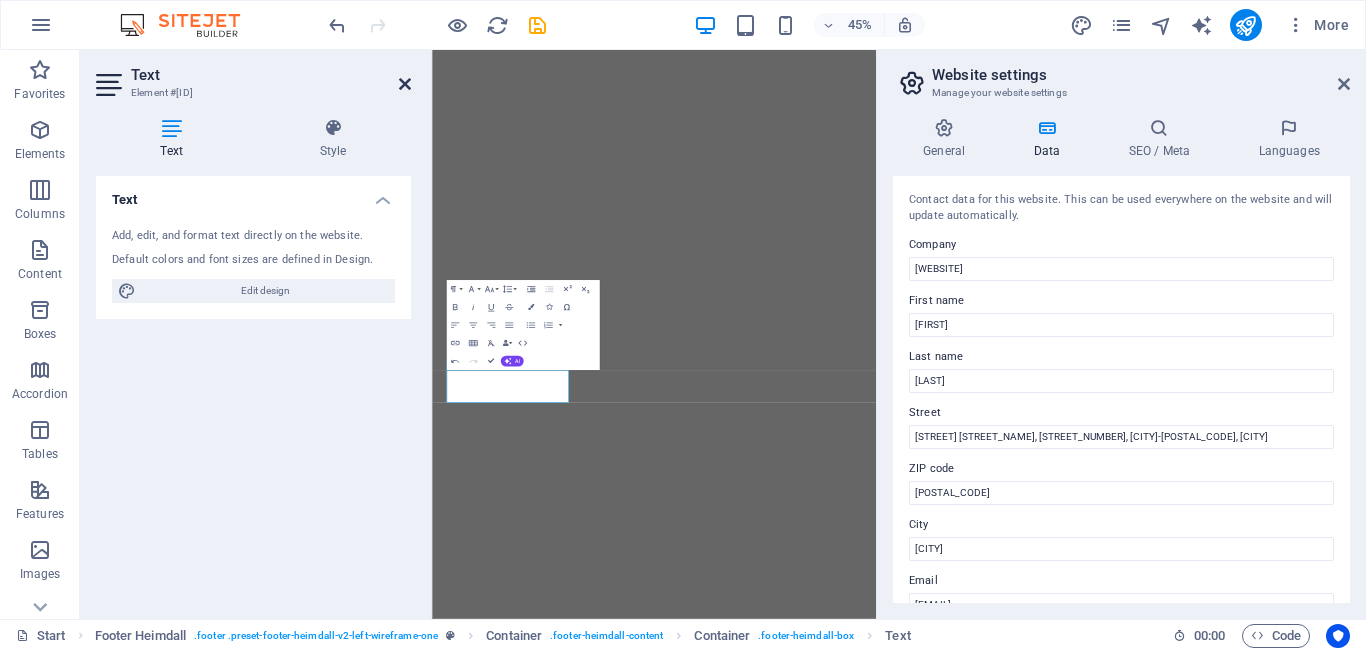 click at bounding box center (405, 84) 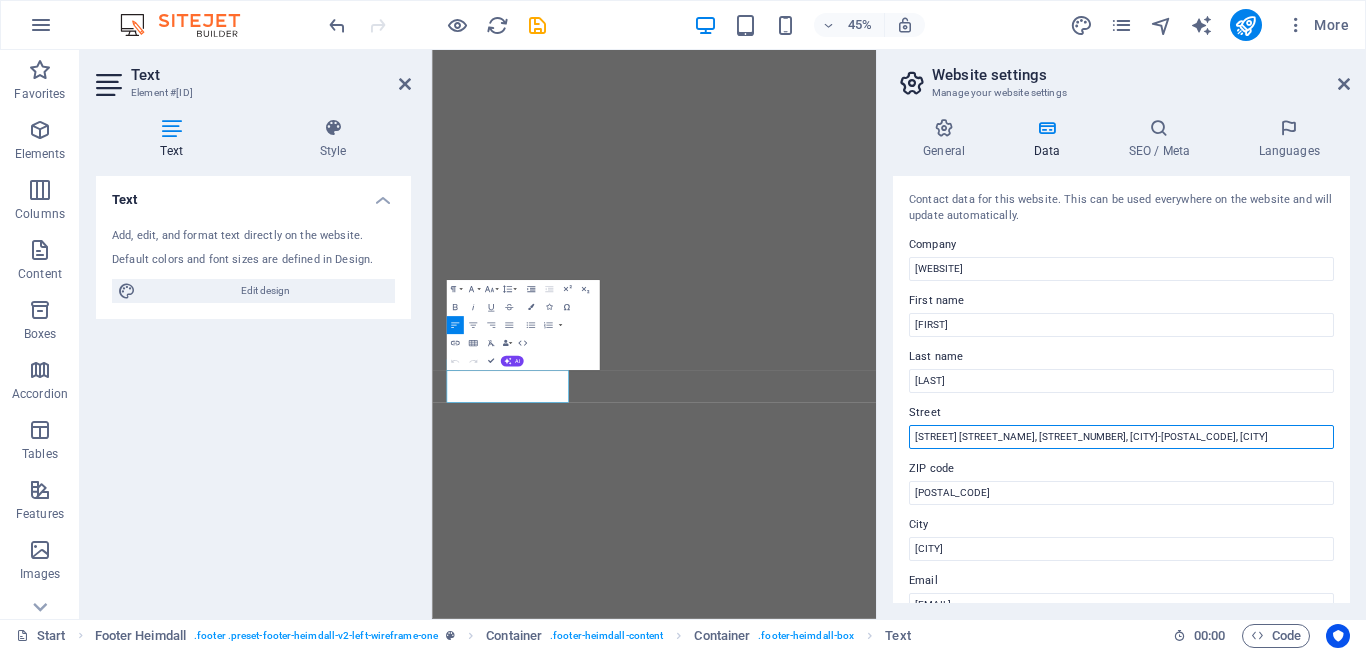 click on "[STREET] [STREET_NAME], [STREET_NUMBER], [CITY]-[POSTAL_CODE], [CITY]" at bounding box center (1121, 437) 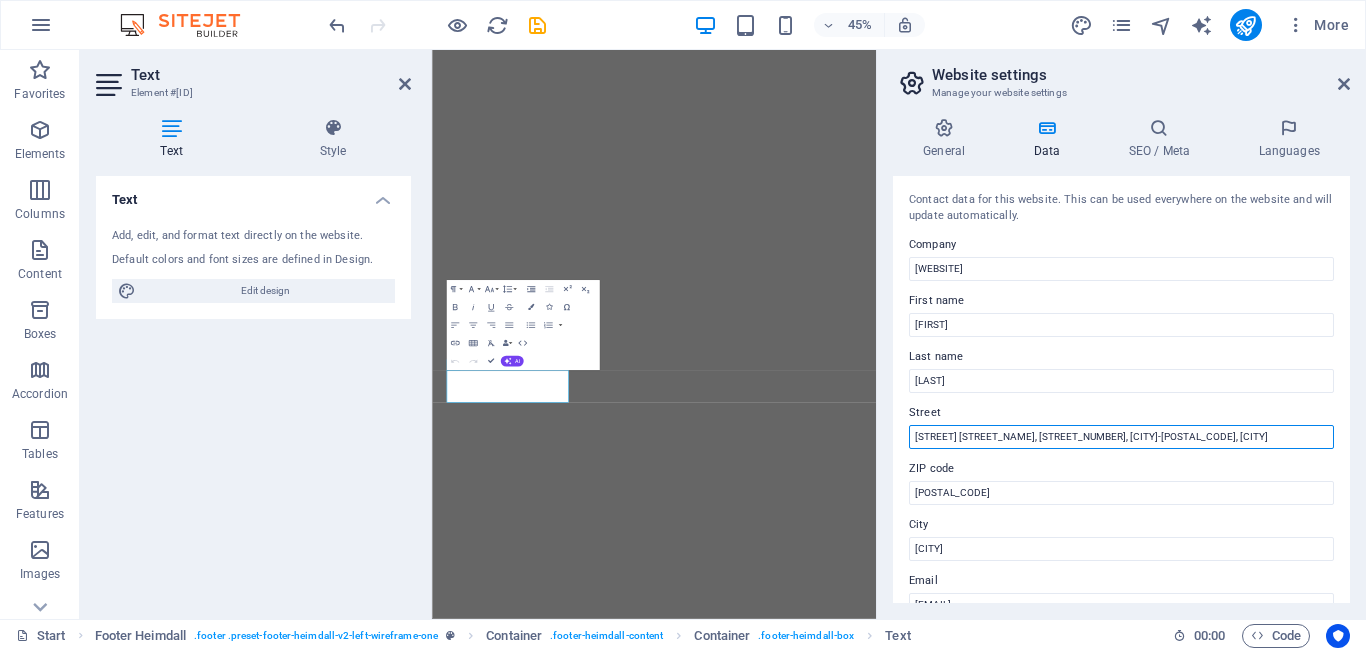 click on "[STREET] [STREET_NAME], [STREET_NUMBER], [CITY]-[POSTAL_CODE], [CITY]" at bounding box center [1121, 437] 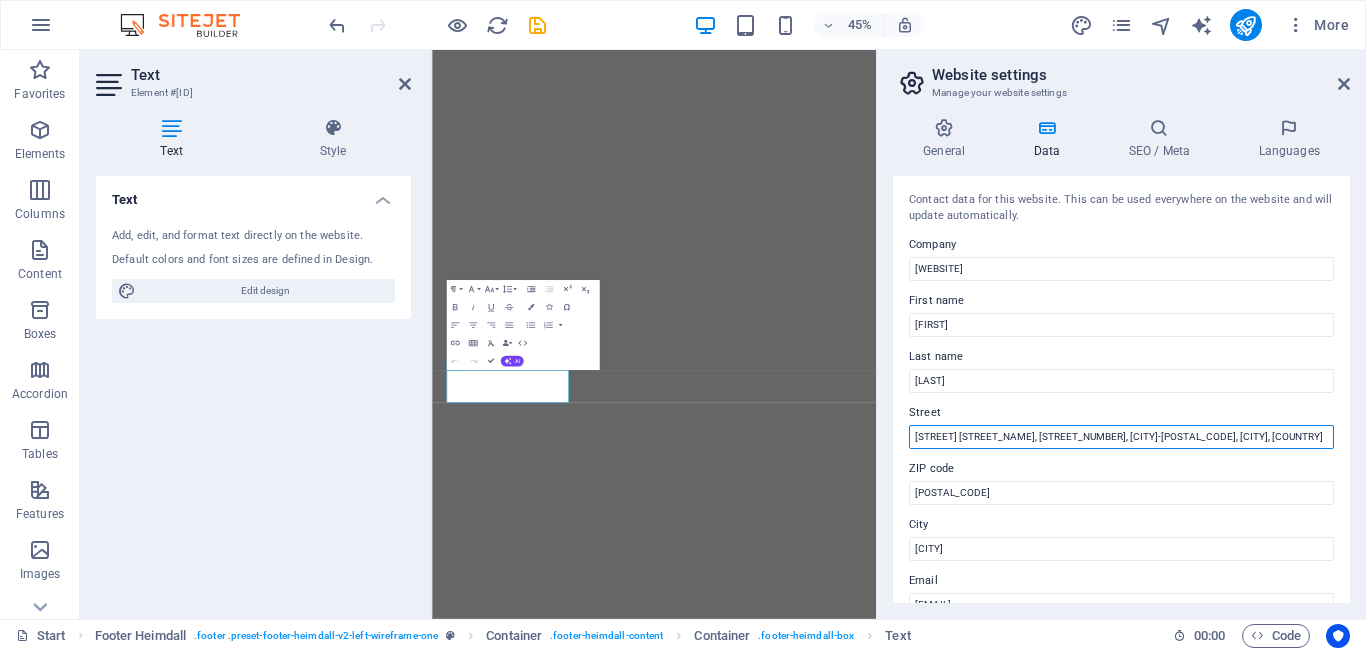 click on "[STREET] [STREET_NAME], [STREET_NUMBER], [CITY]-[POSTAL_CODE], [CITY], [COUNTRY]" at bounding box center (1121, 437) 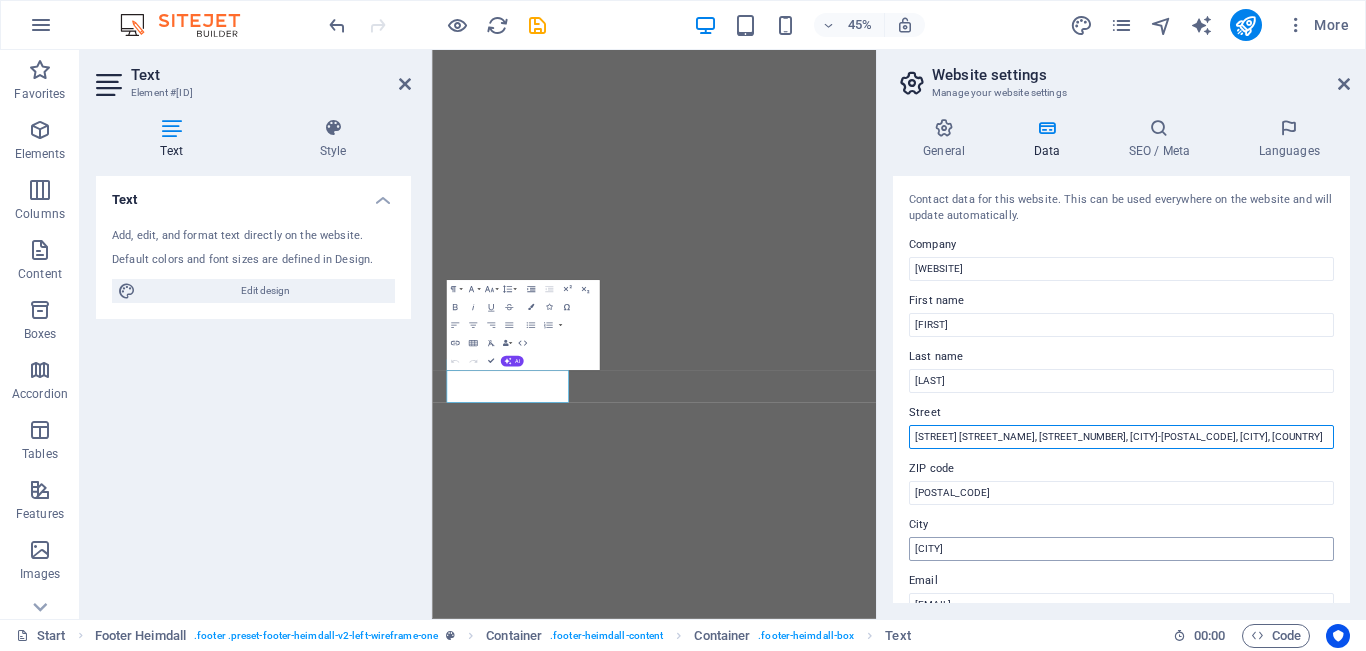 type on "[STREET] [STREET_NAME], [STREET_NUMBER], [CITY]-[POSTAL_CODE], [CITY], [COUNTRY]" 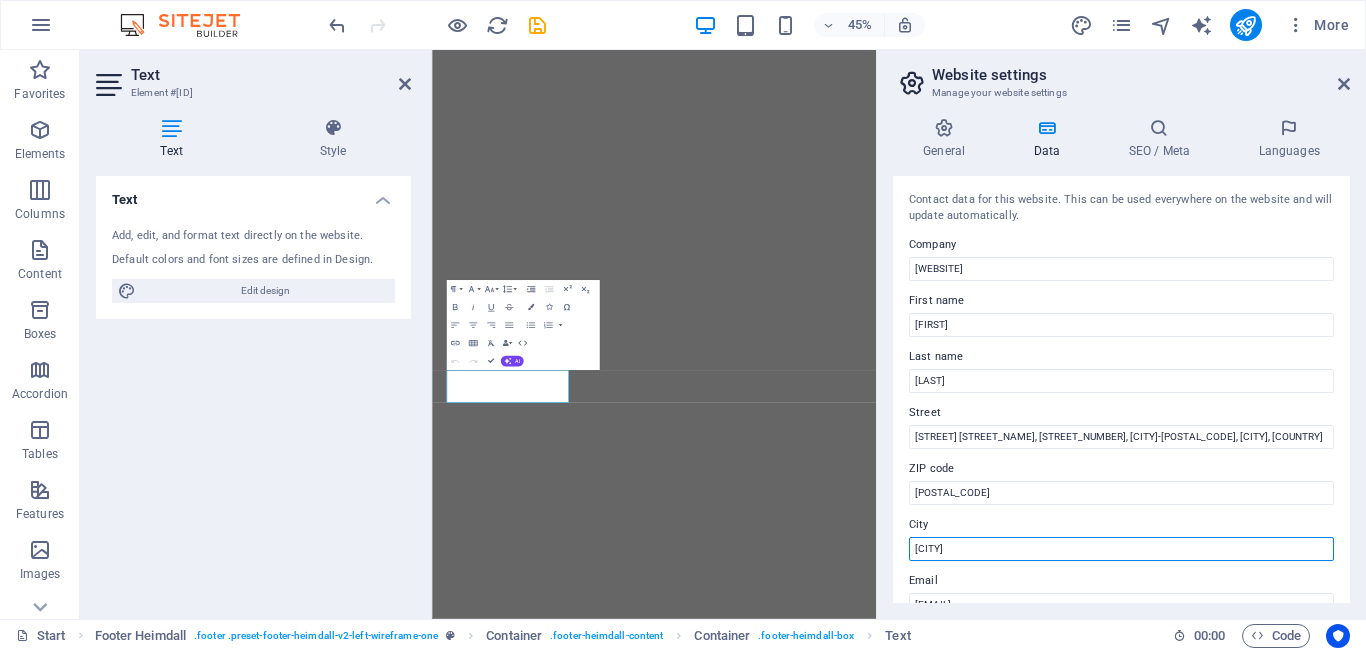 click on "[CITY]" at bounding box center (1121, 549) 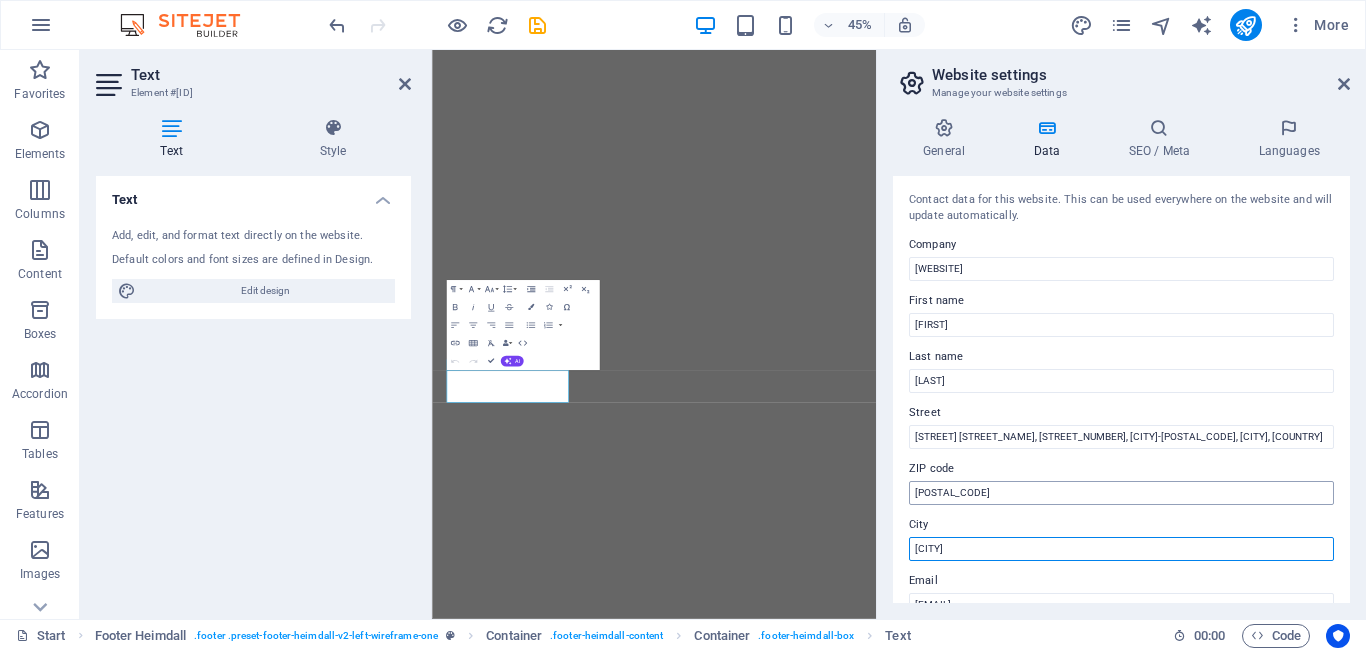 type on "[CITY]" 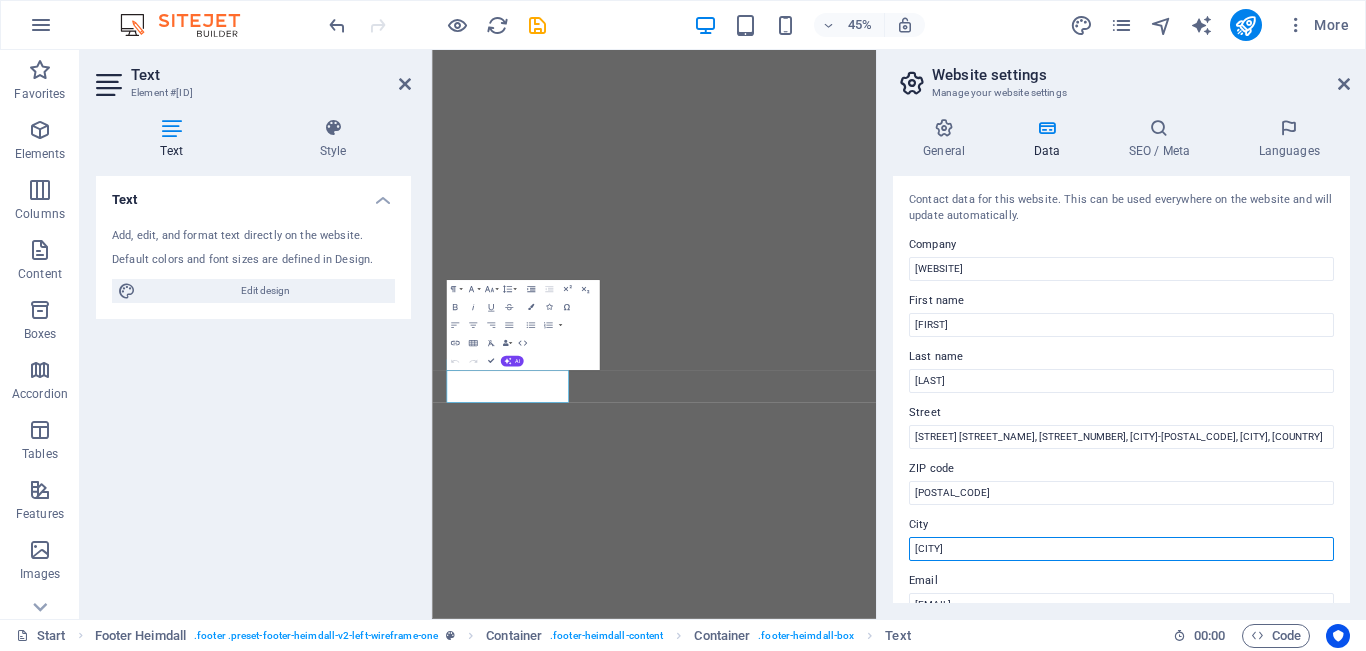 scroll, scrollTop: 374, scrollLeft: 0, axis: vertical 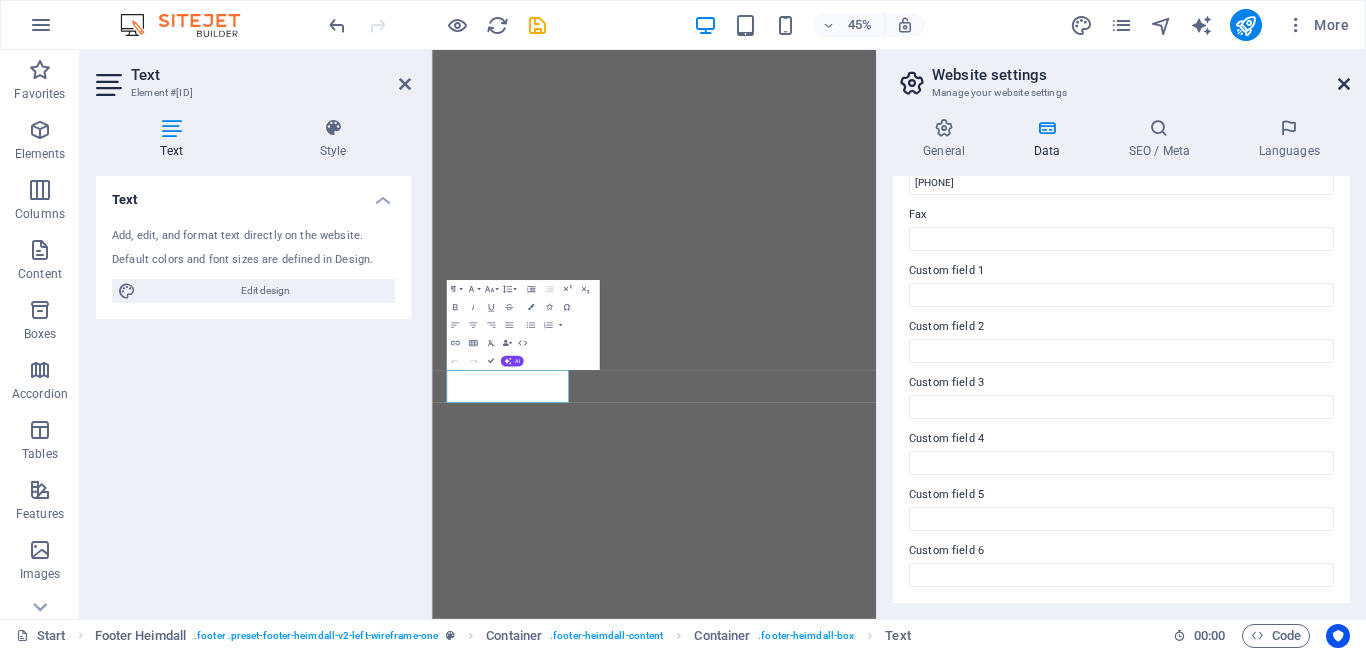 click at bounding box center (1344, 84) 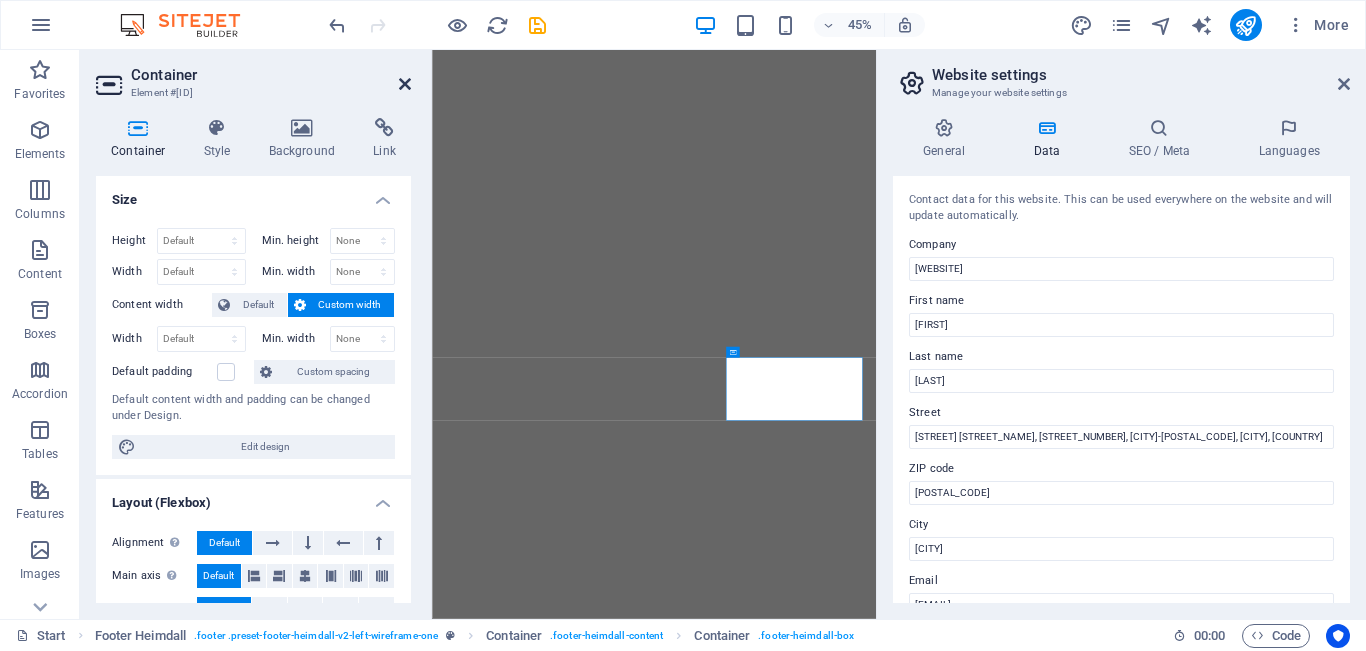 click at bounding box center (405, 84) 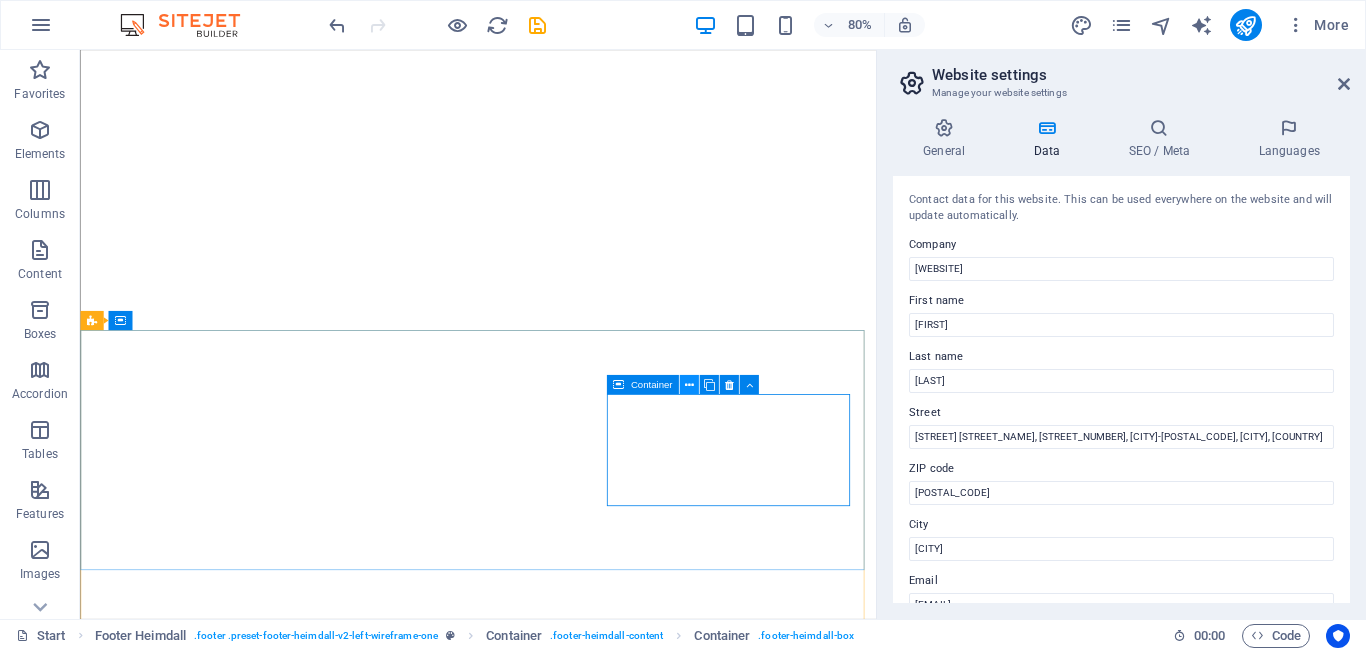 click at bounding box center [688, 384] 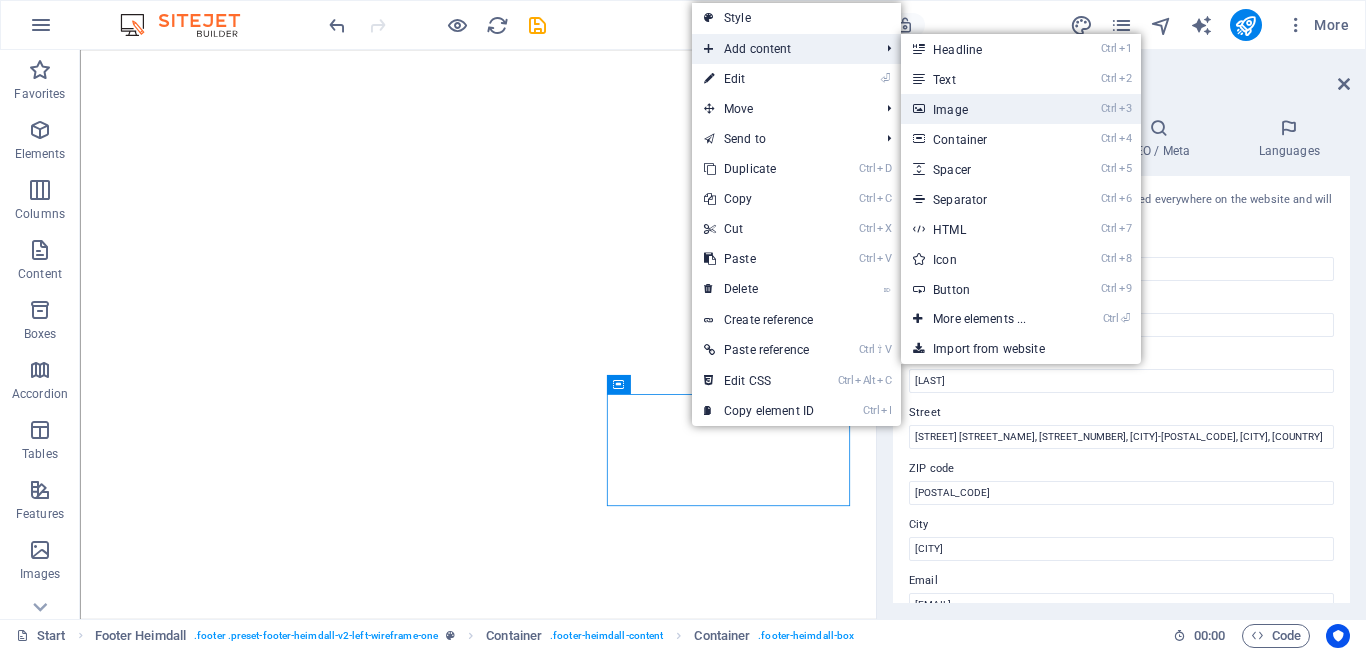 drag, startPoint x: 804, startPoint y: 47, endPoint x: 937, endPoint y: 102, distance: 143.92358 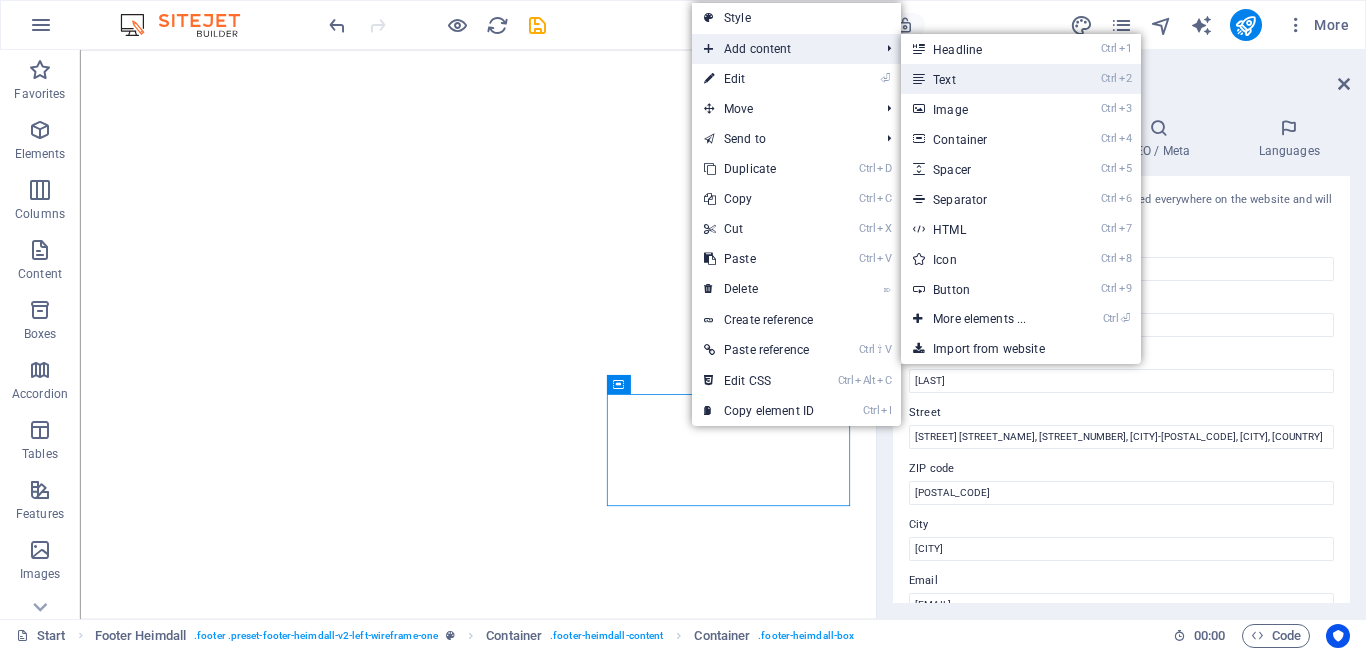 click on "Ctrl 2  Text" at bounding box center (983, 79) 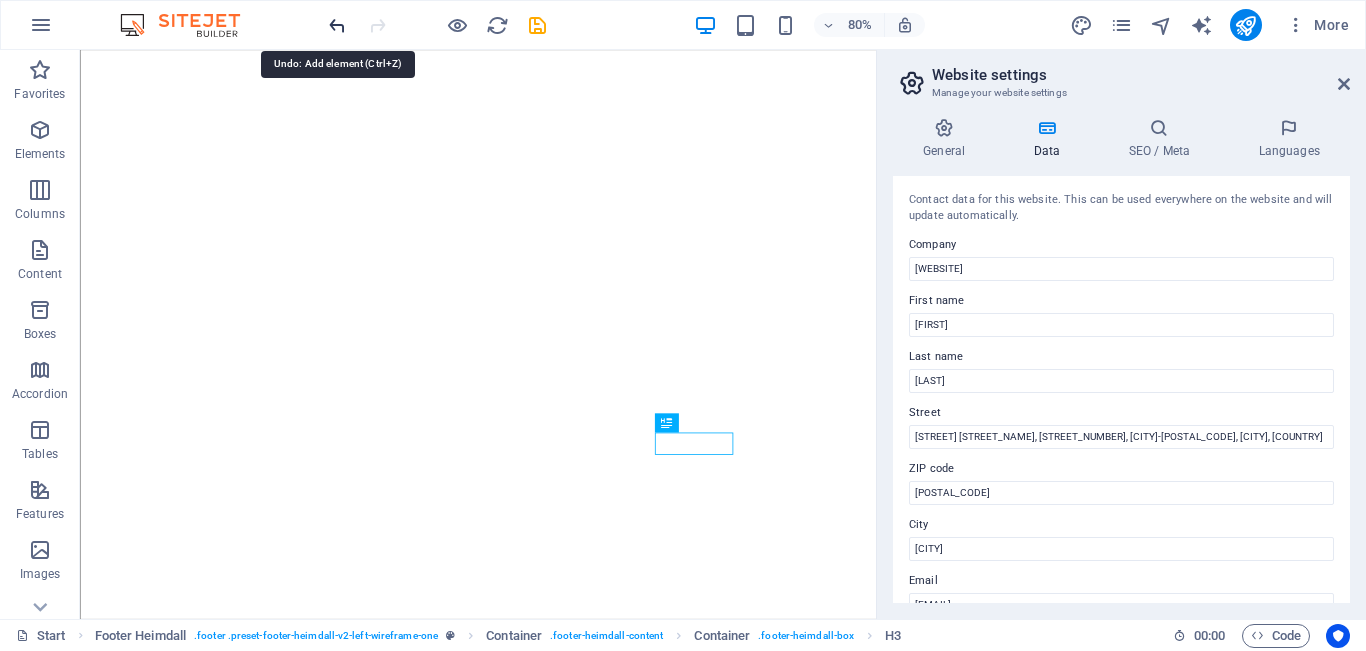 click at bounding box center [337, 25] 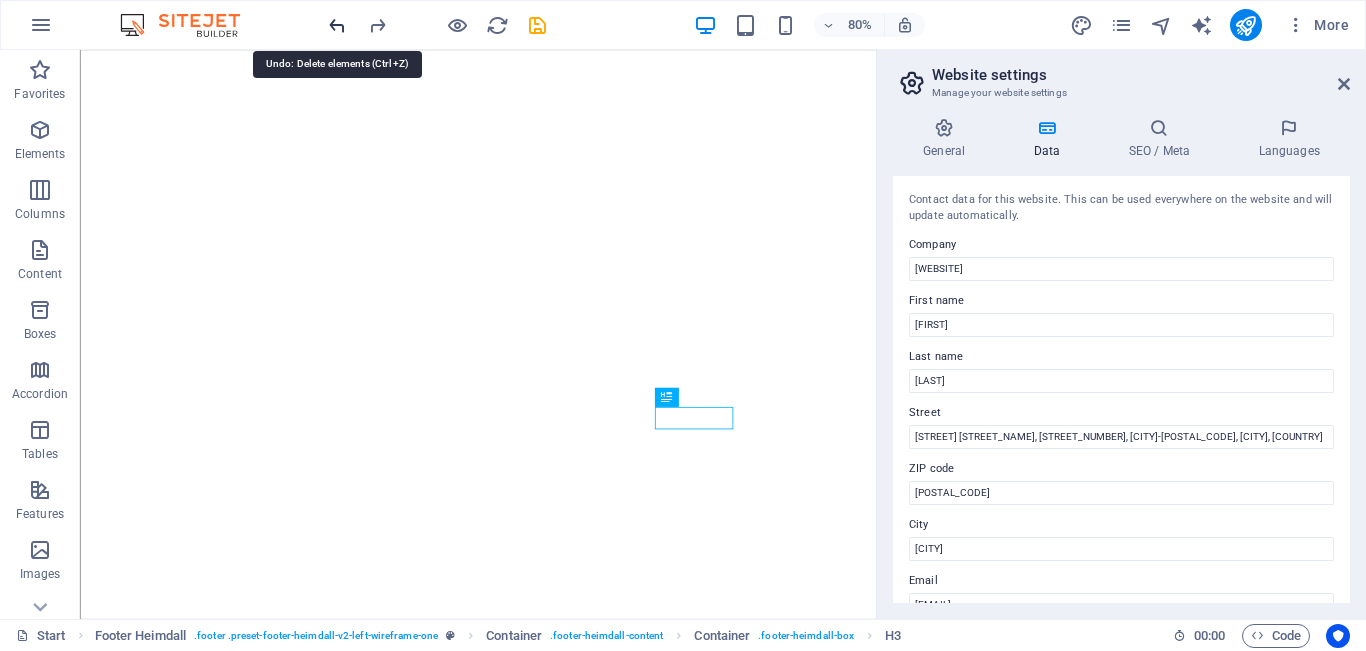 click at bounding box center [337, 25] 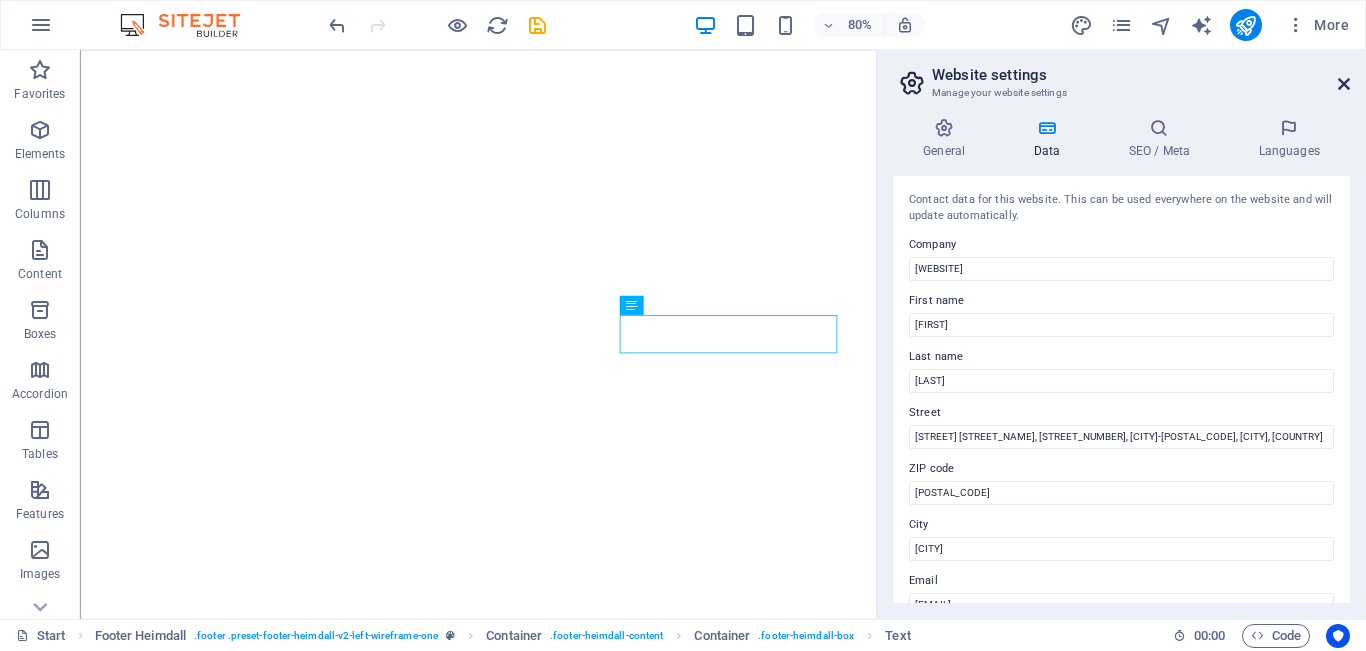 click at bounding box center [1344, 84] 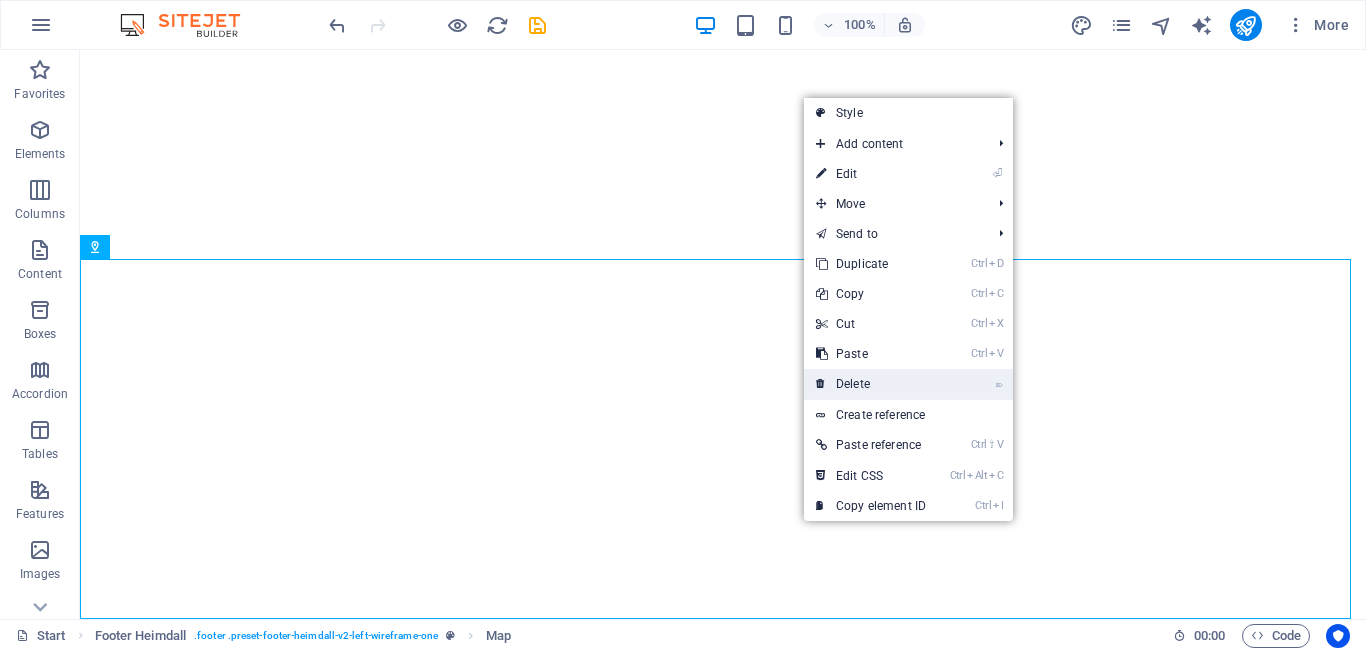 click on "⌦  Delete" at bounding box center [871, 384] 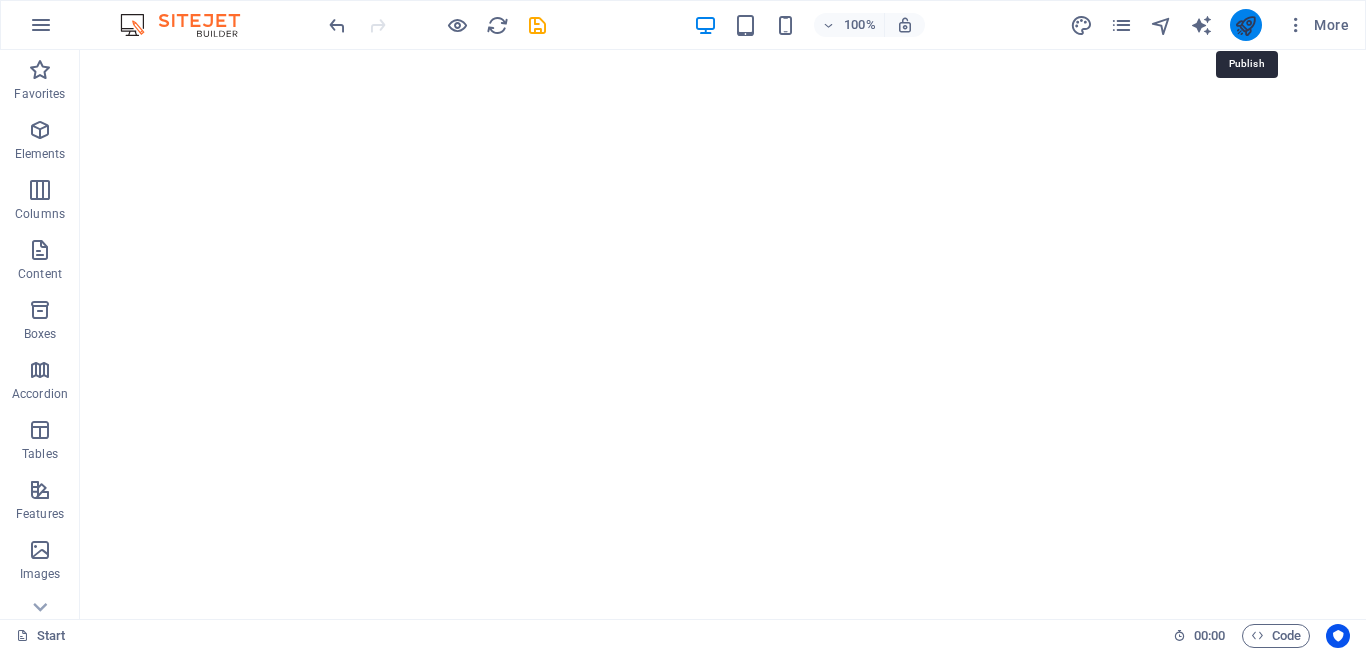 click at bounding box center (1245, 25) 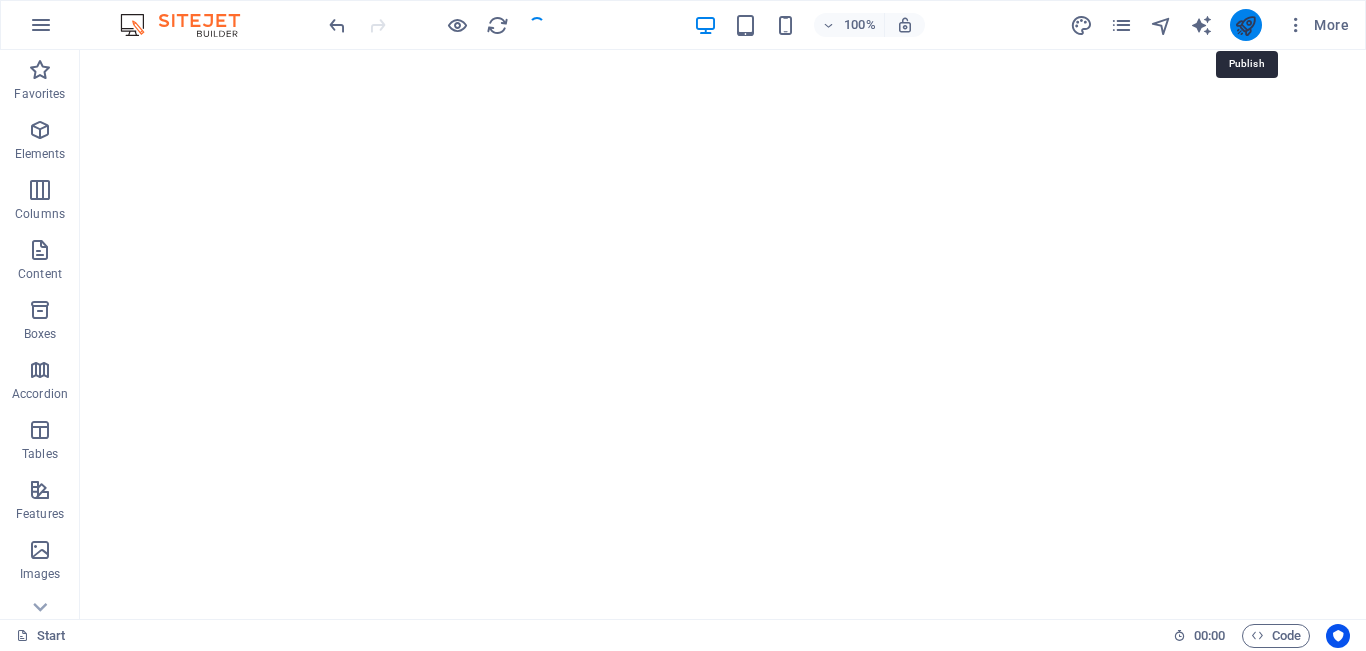 click at bounding box center [1245, 25] 